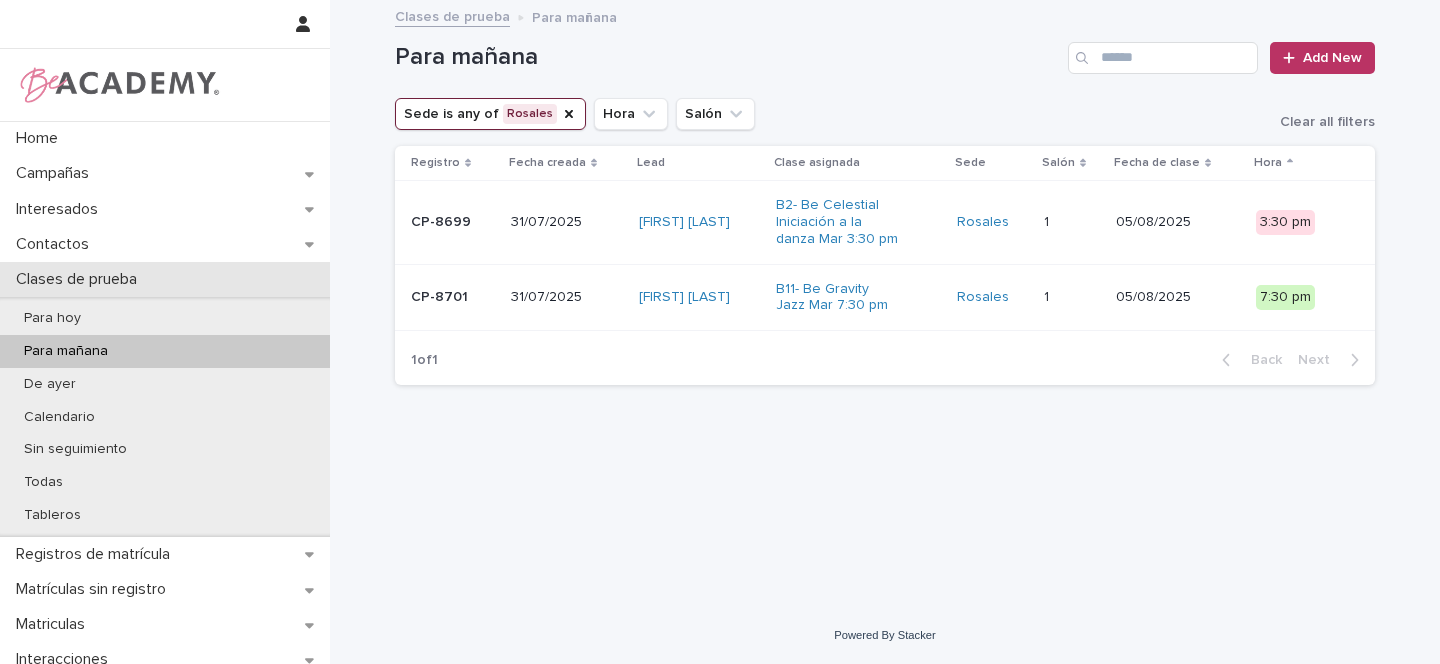 scroll, scrollTop: 0, scrollLeft: 0, axis: both 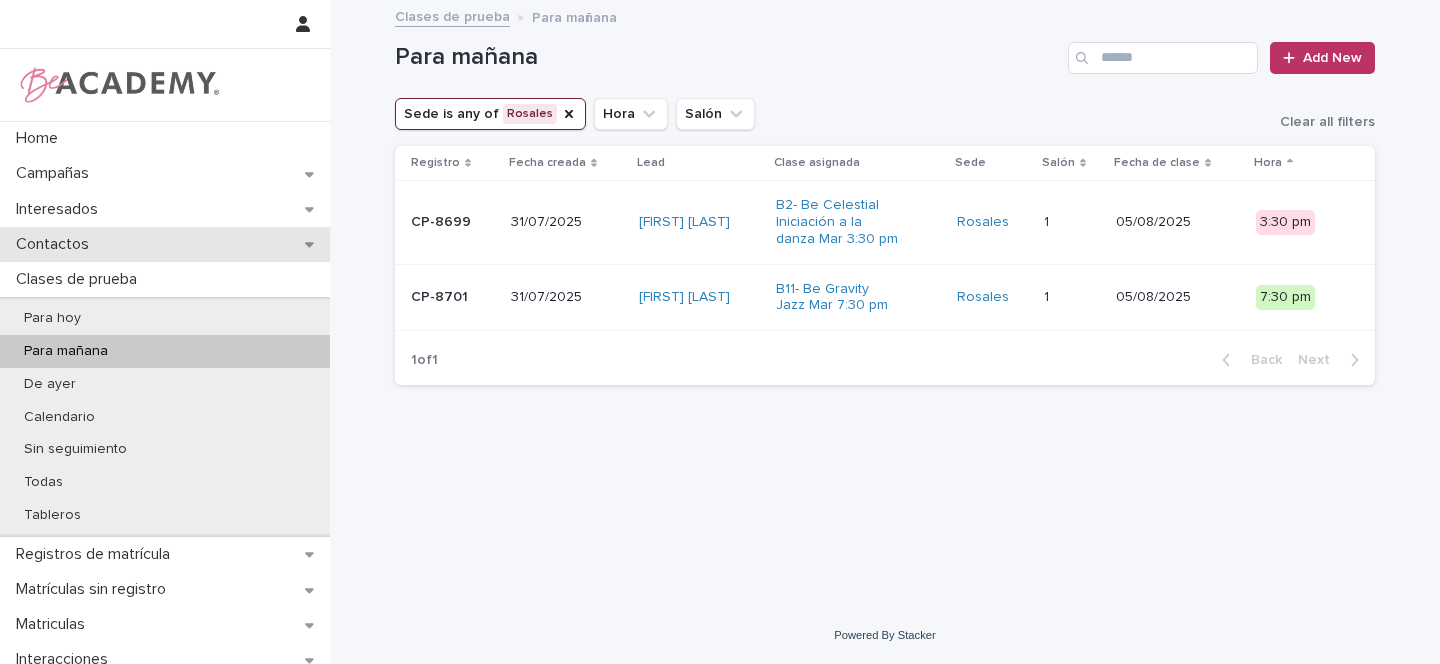 click 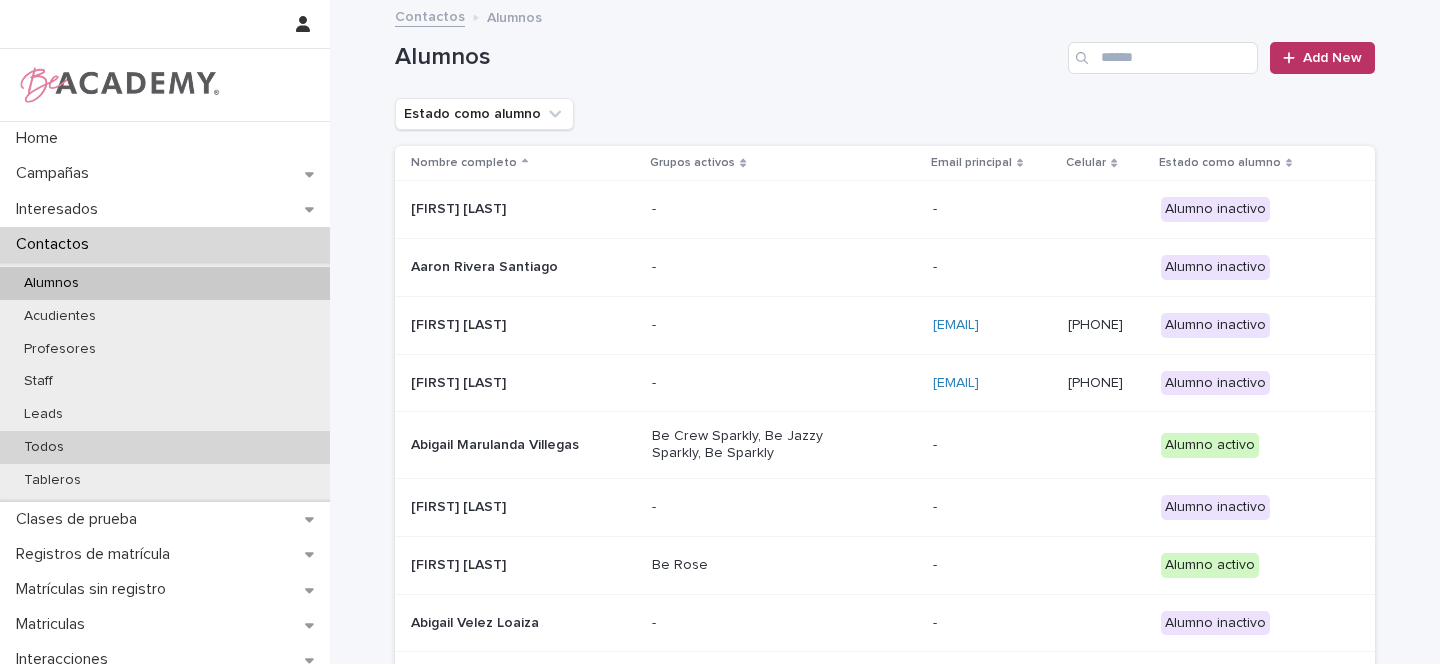 click on "Todos" at bounding box center [44, 447] 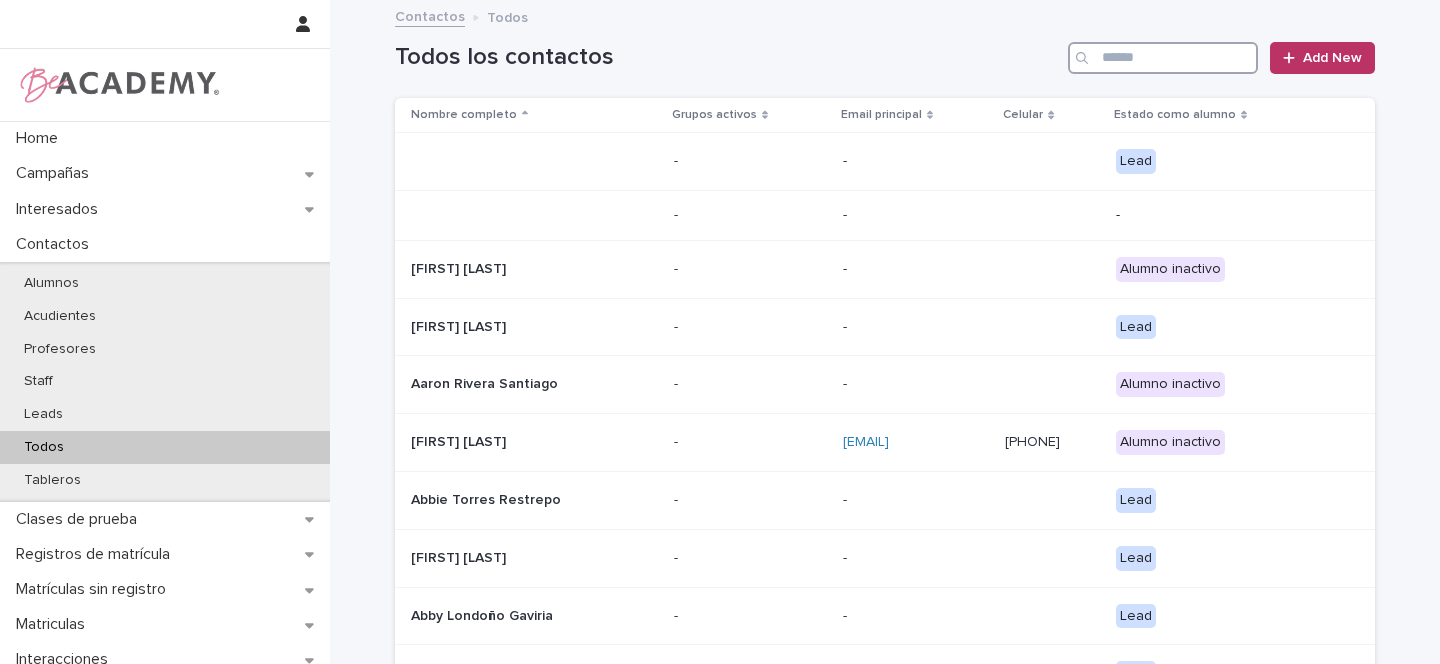 click at bounding box center [1163, 58] 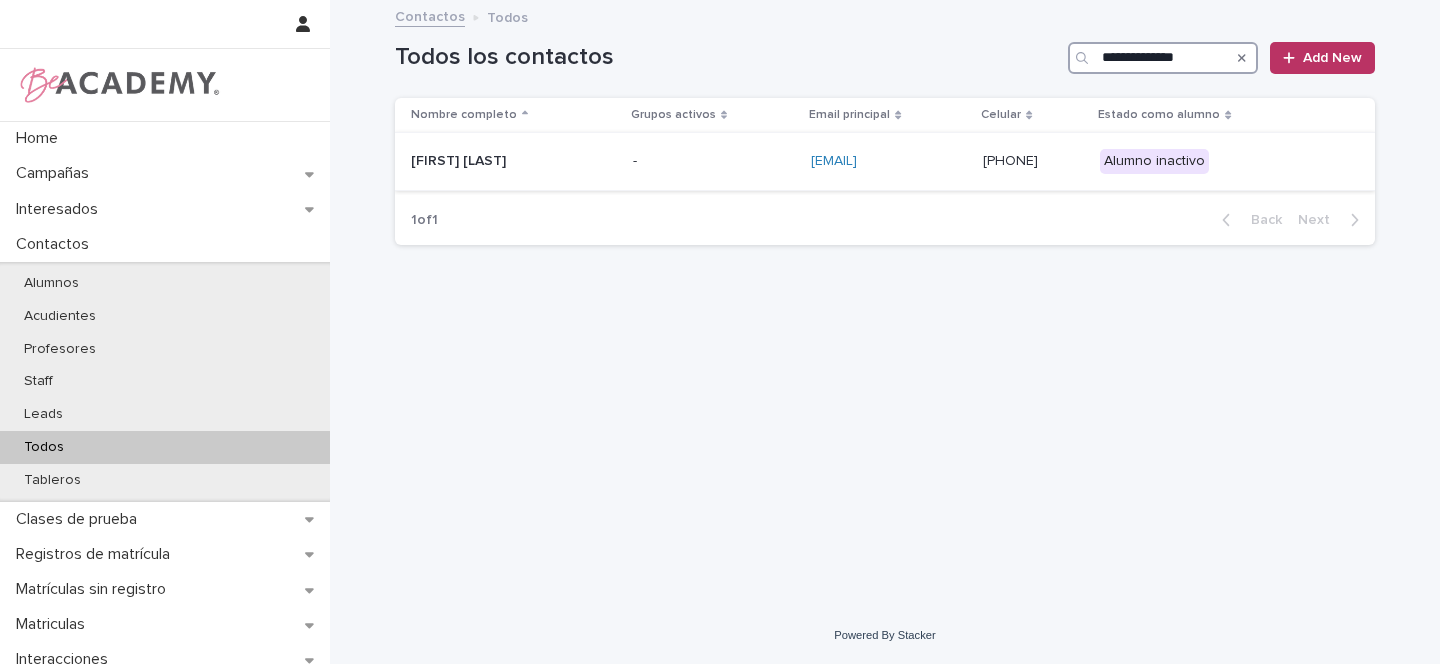 type on "**********" 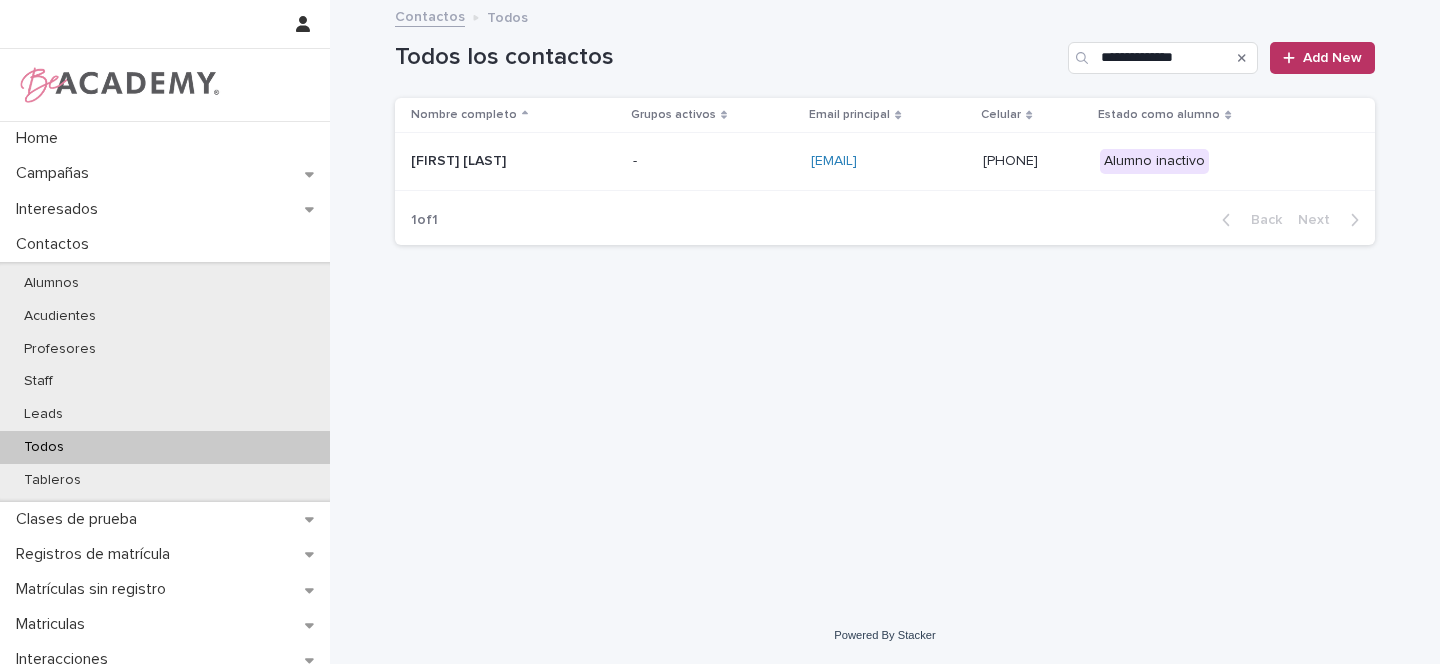 click on "[FIRST] [LAST]" at bounding box center [511, 161] 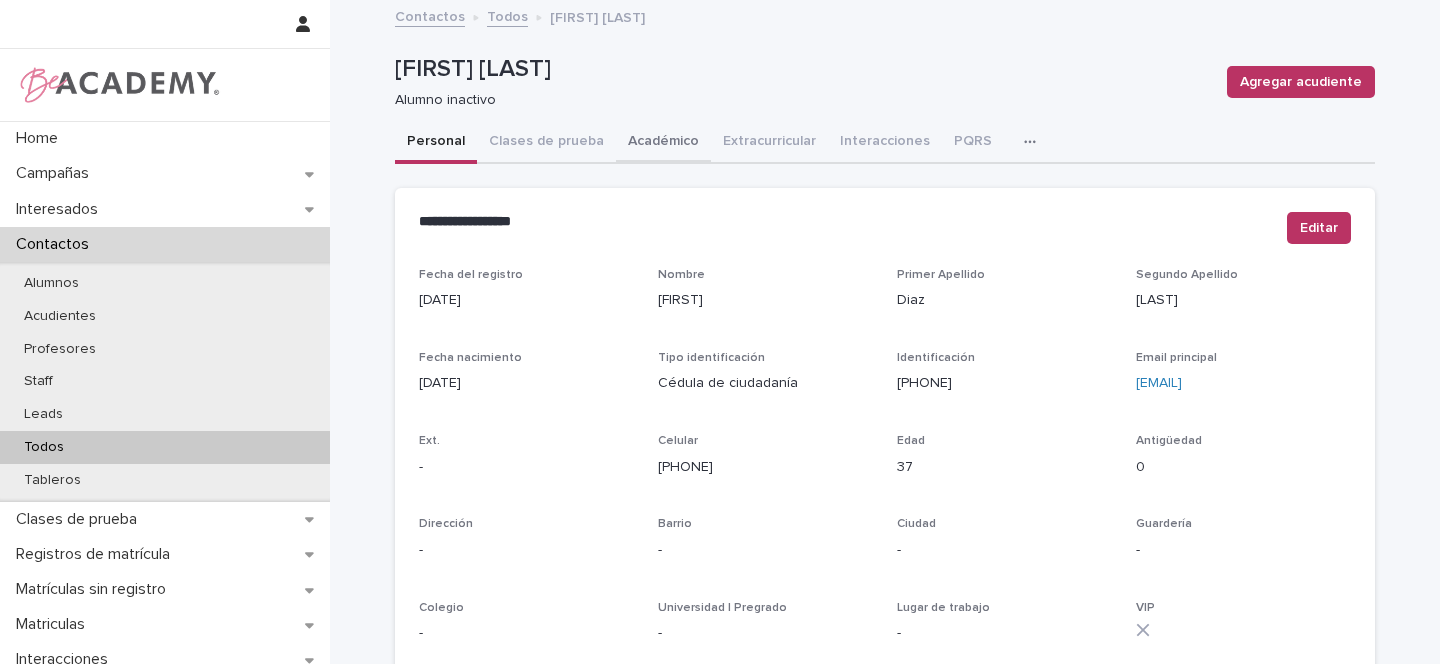 click on "Académico" at bounding box center (663, 143) 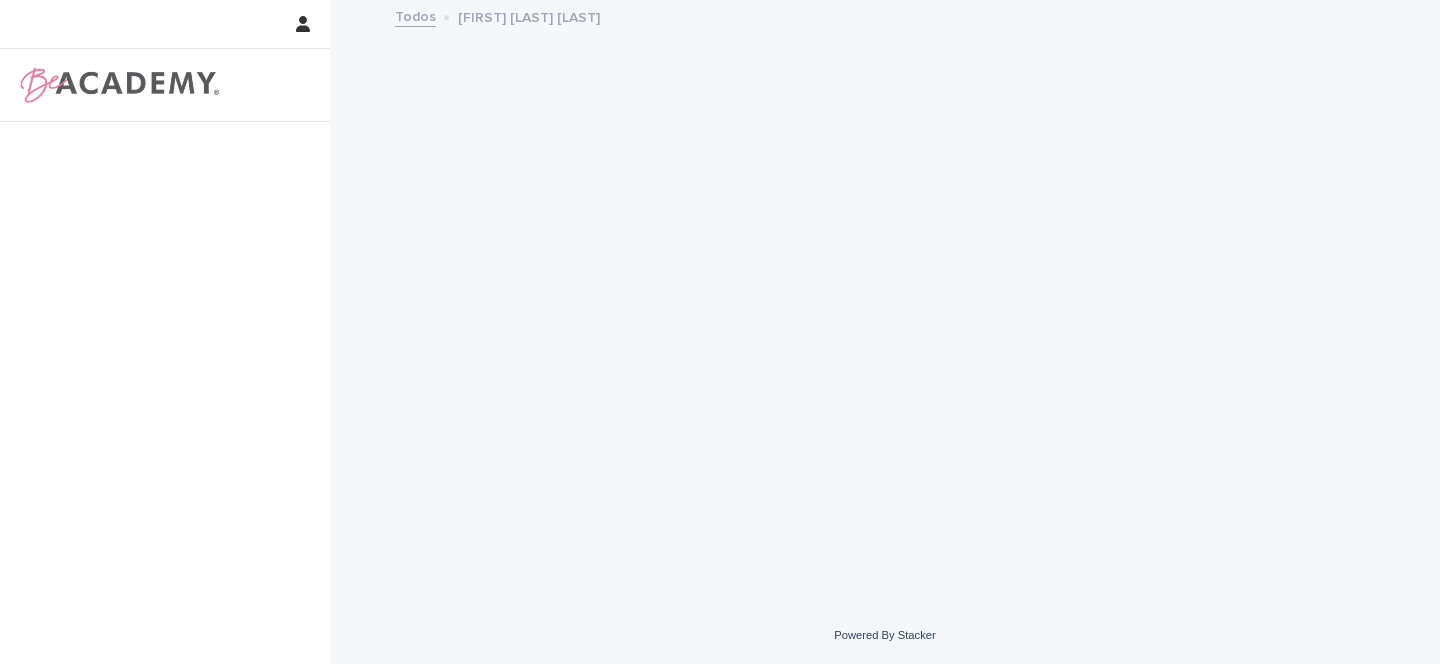scroll, scrollTop: 0, scrollLeft: 0, axis: both 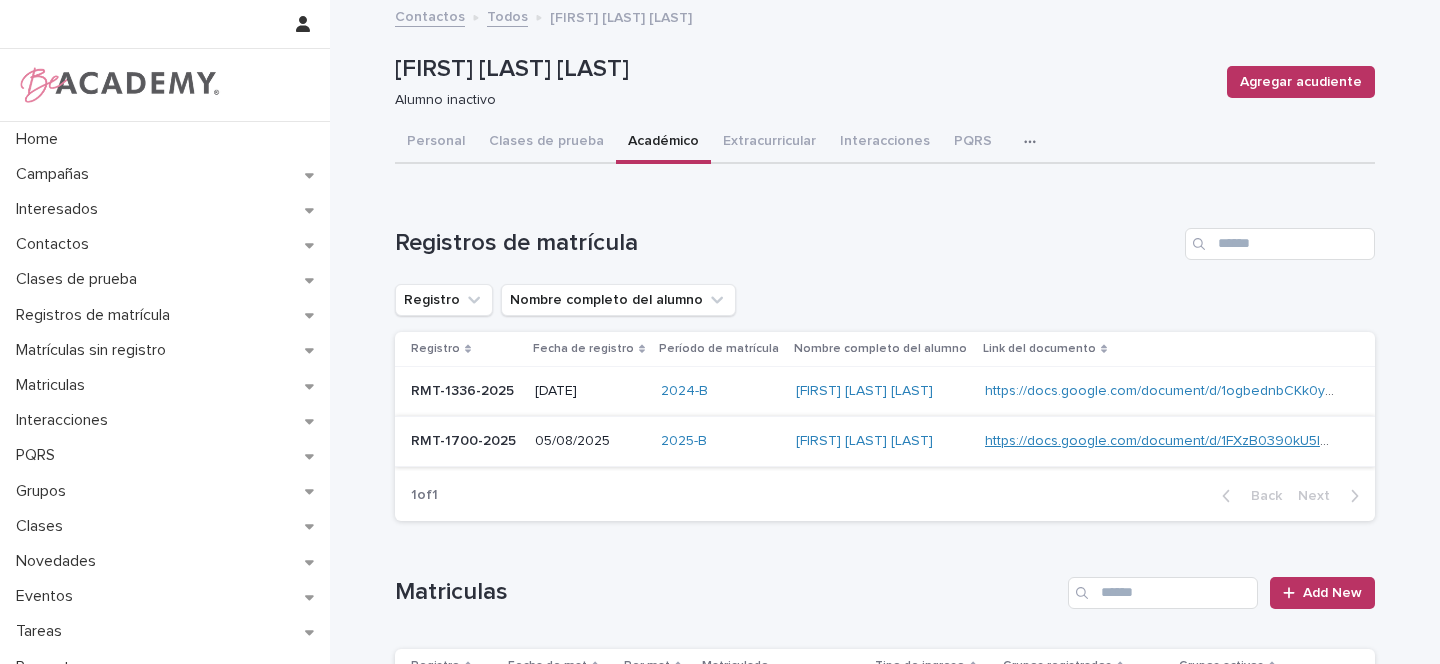 click on "https://docs.google.com/document/d/1FXzB0390kU5IMAEgLHyhXPRSejCBEPwhjmLcKVF0HME" at bounding box center [1281, 441] 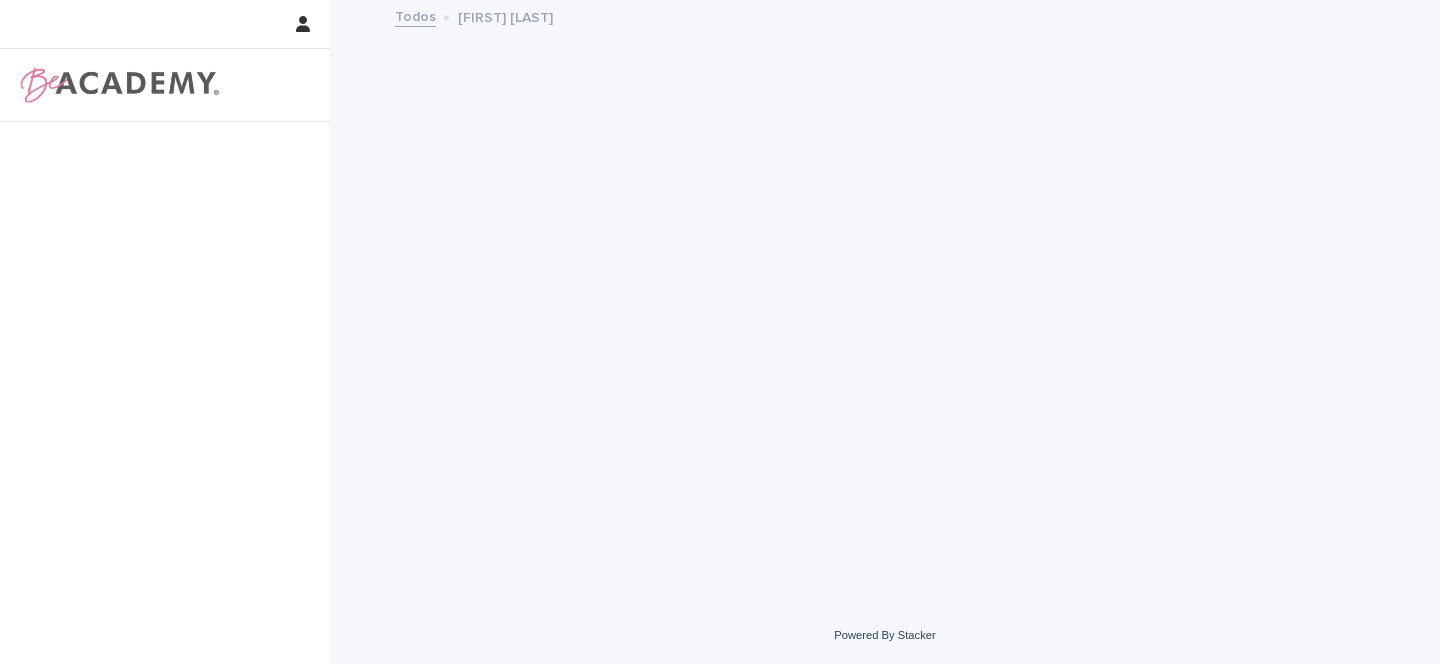 scroll, scrollTop: 0, scrollLeft: 0, axis: both 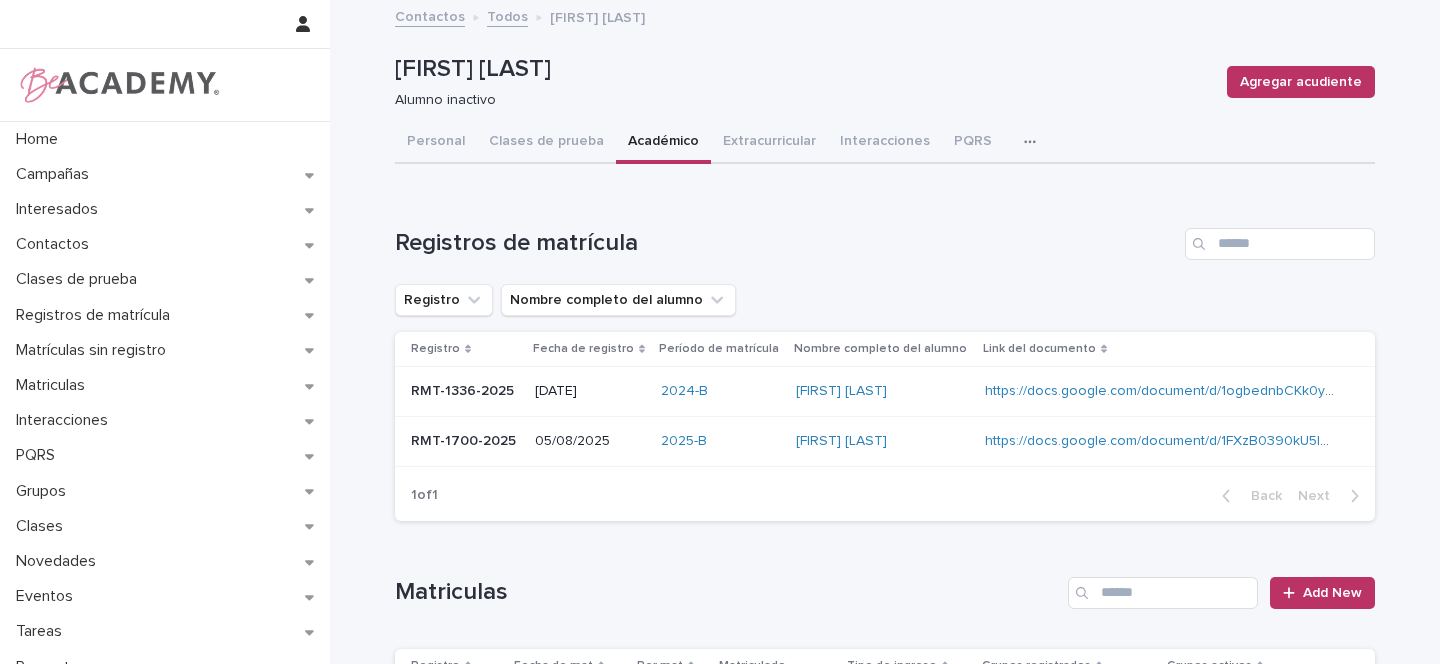 click on "2025-B" at bounding box center (720, 441) 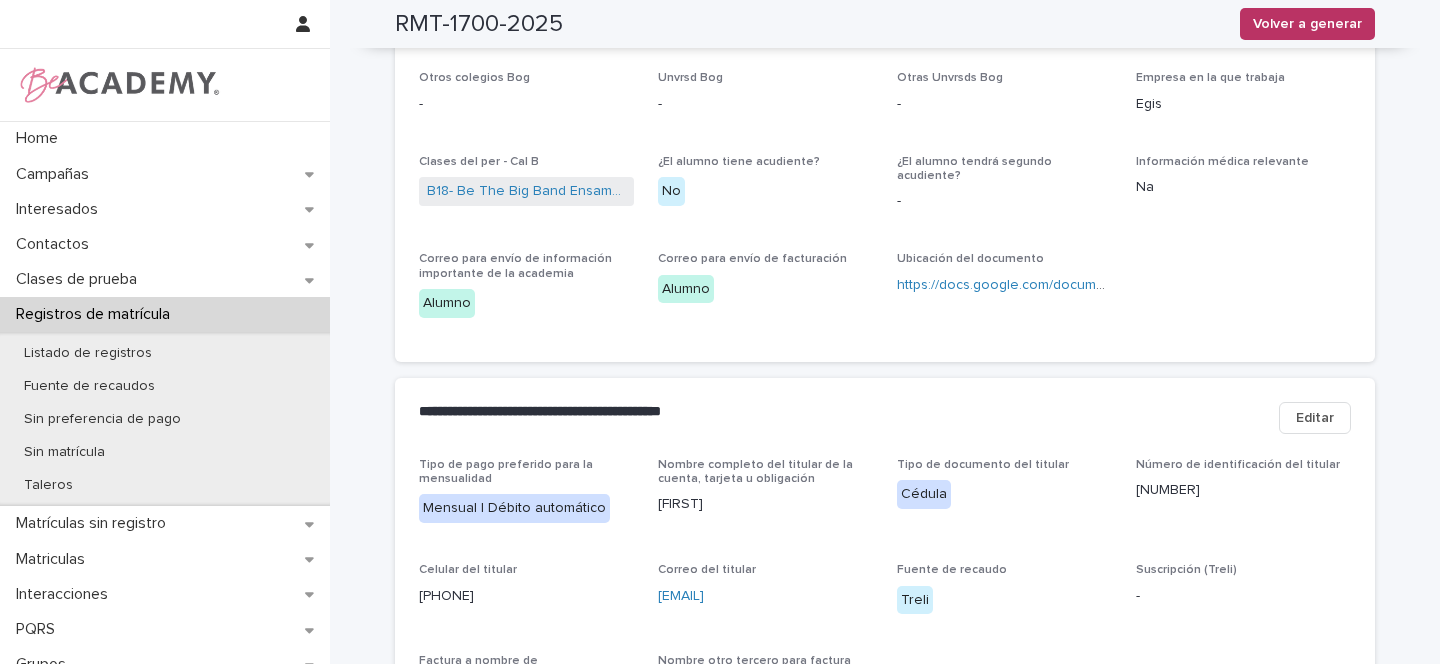scroll, scrollTop: 466, scrollLeft: 0, axis: vertical 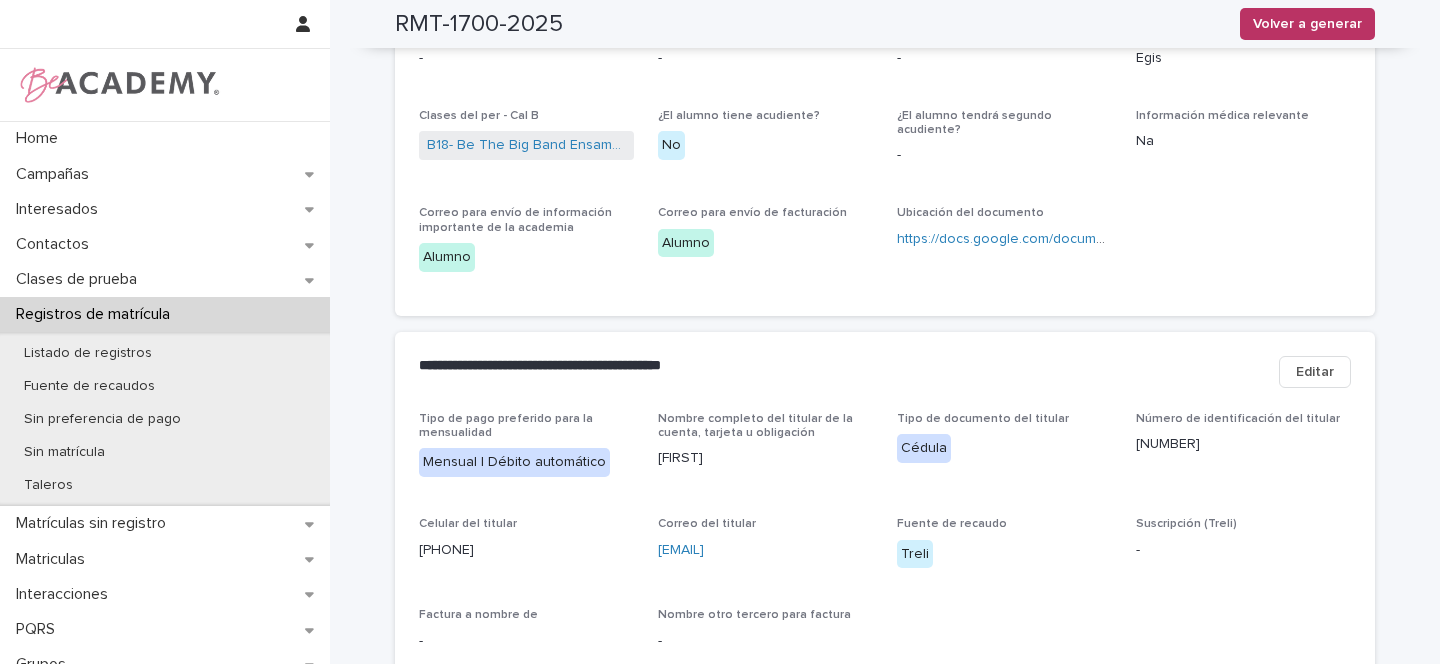click on "Editar" at bounding box center (1315, 372) 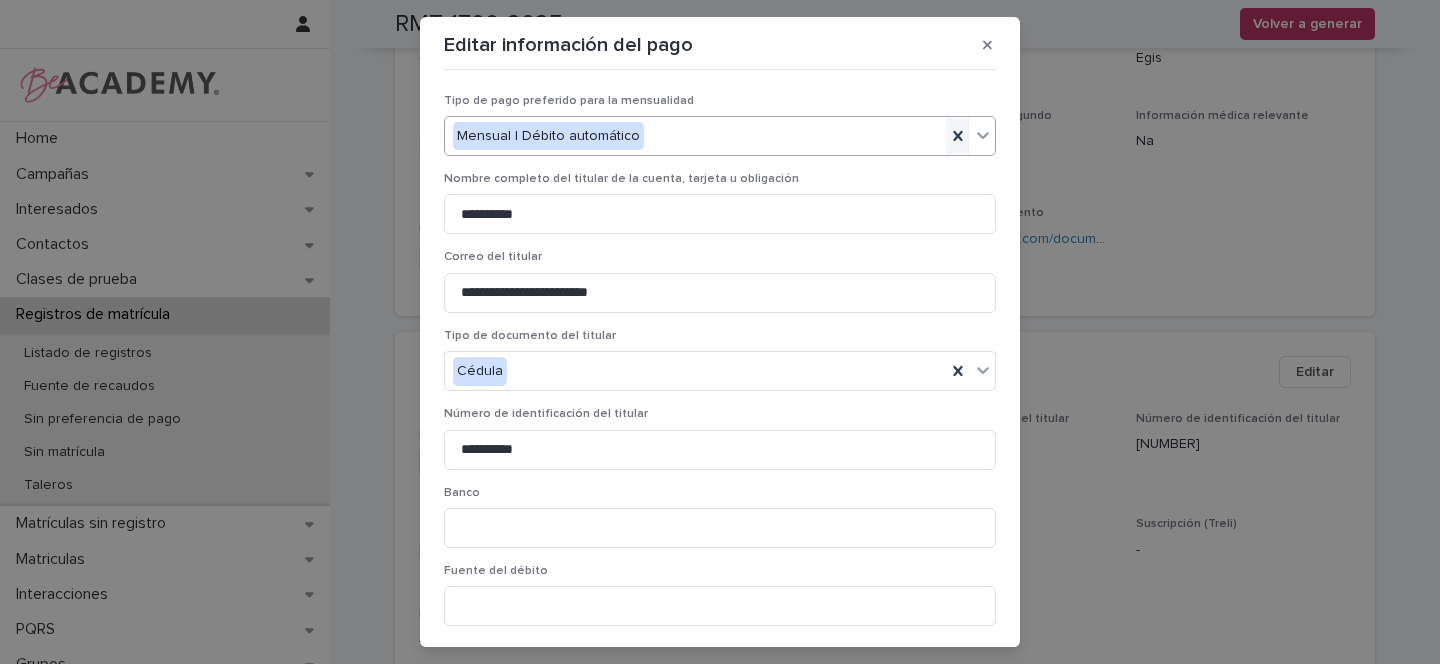 click 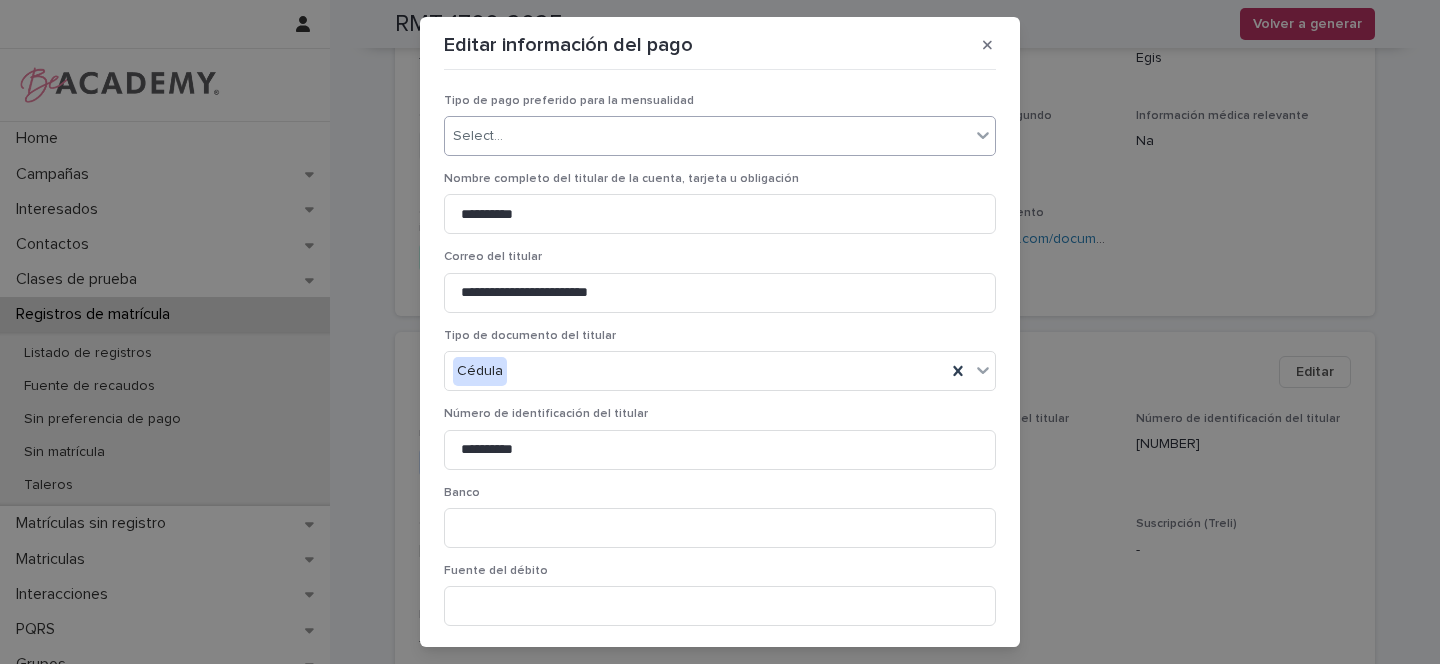 click 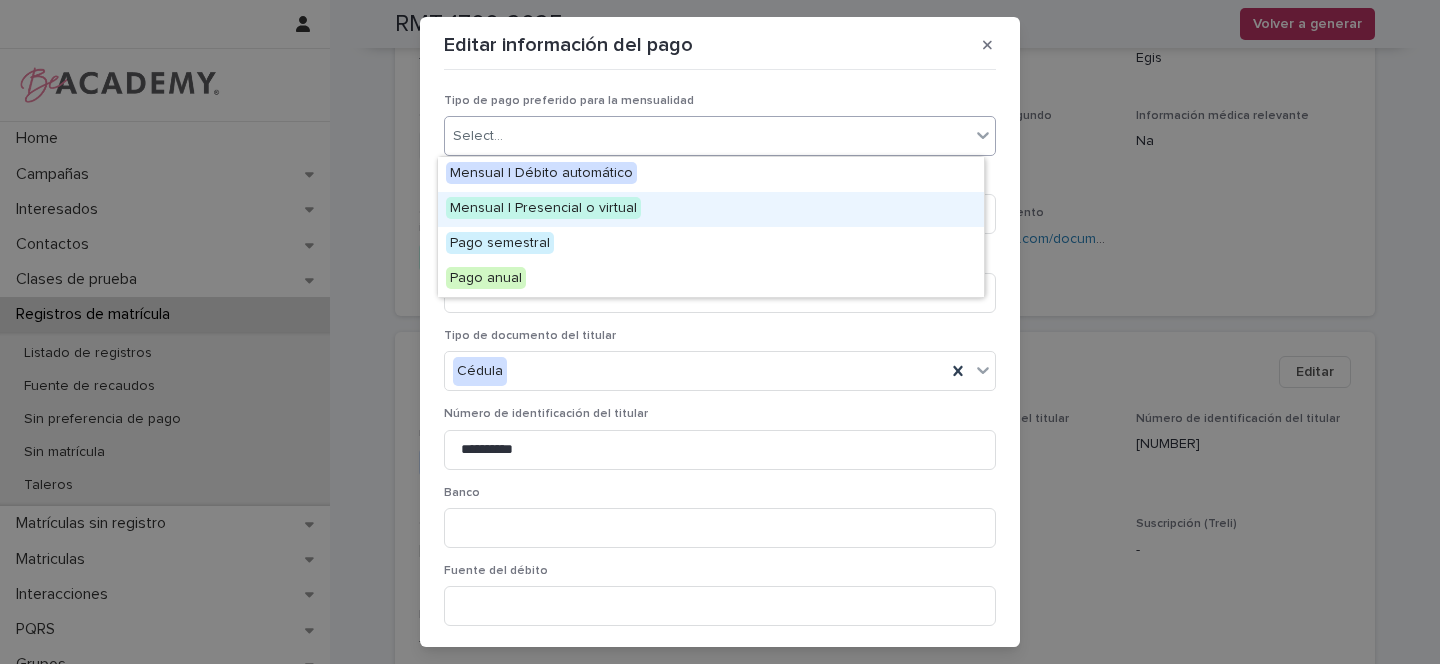 click on "Mensual | Presencial o virtual" at bounding box center [543, 208] 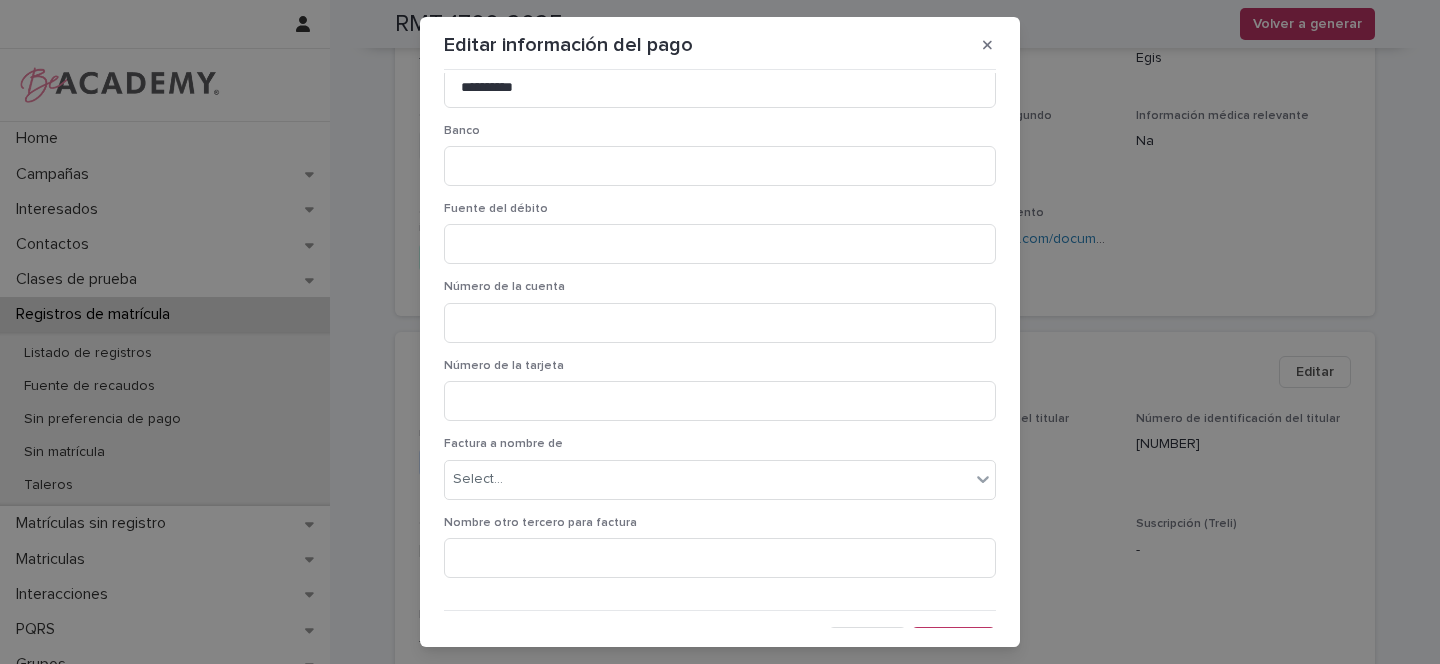 scroll, scrollTop: 392, scrollLeft: 0, axis: vertical 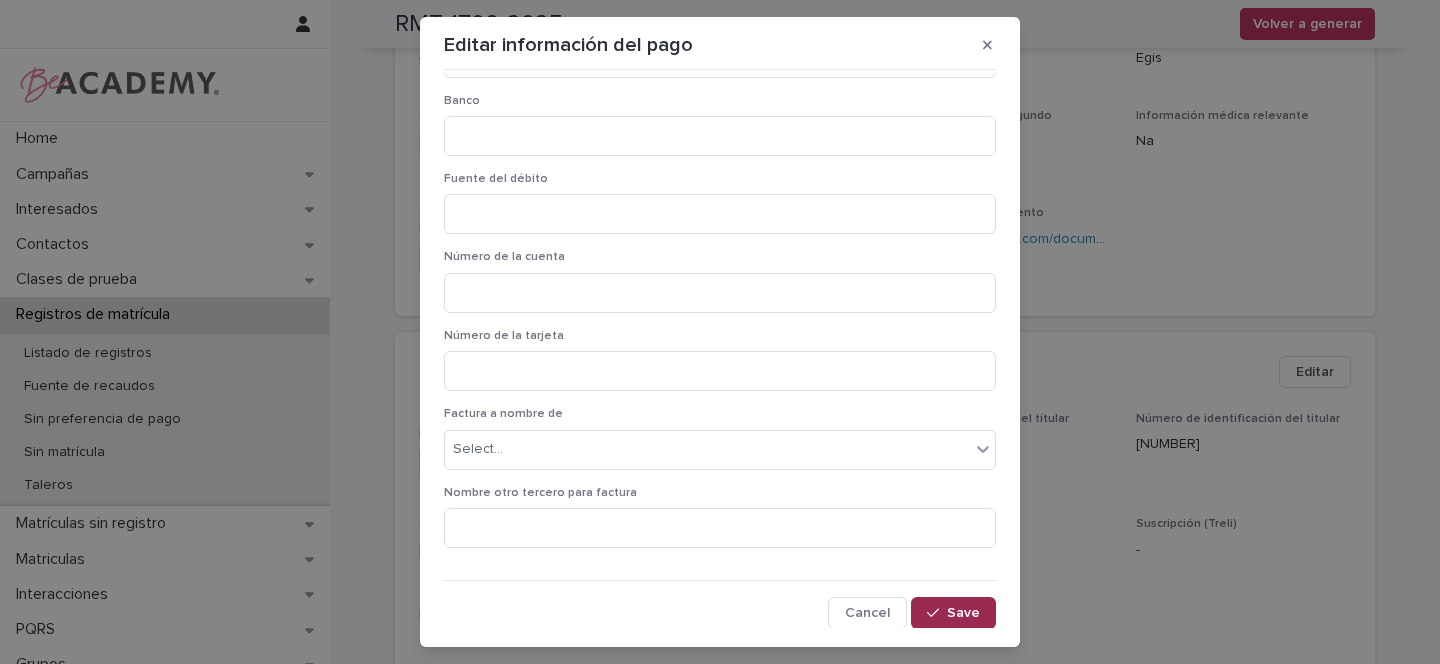 click on "Save" at bounding box center (963, 613) 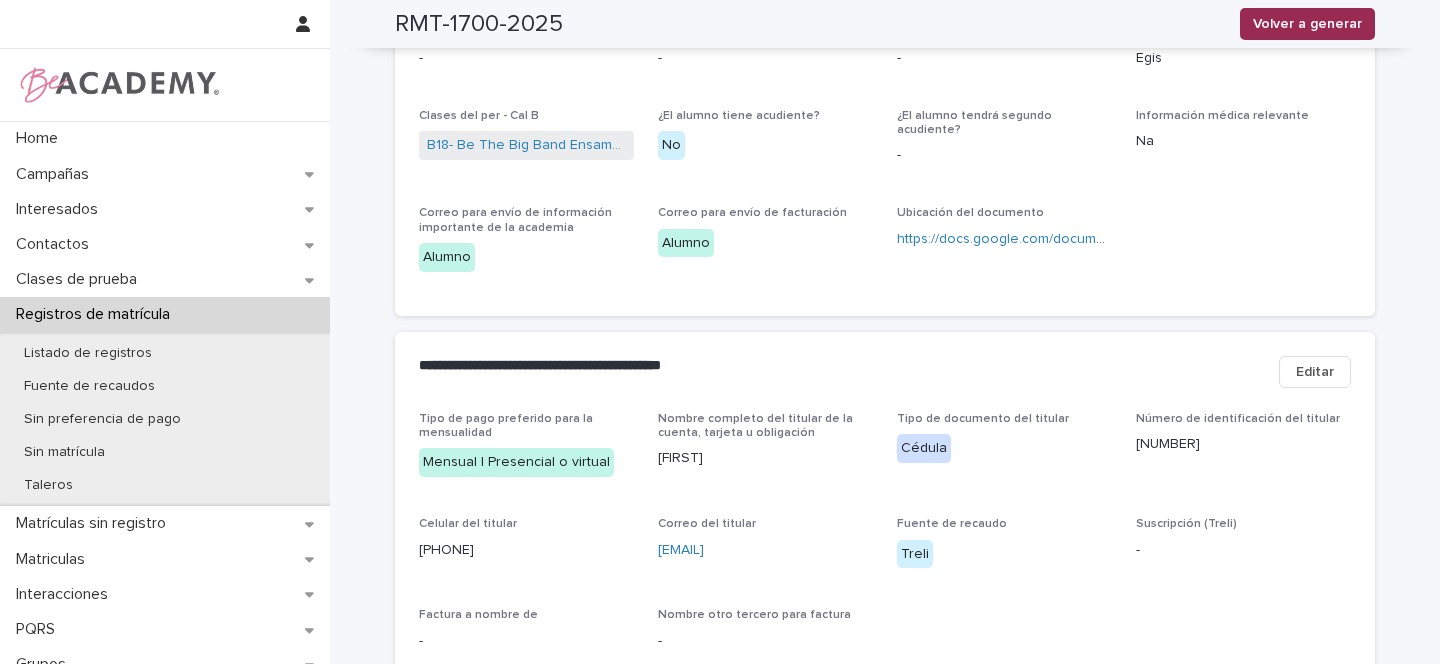 click on "Volver a generar" at bounding box center (1307, 24) 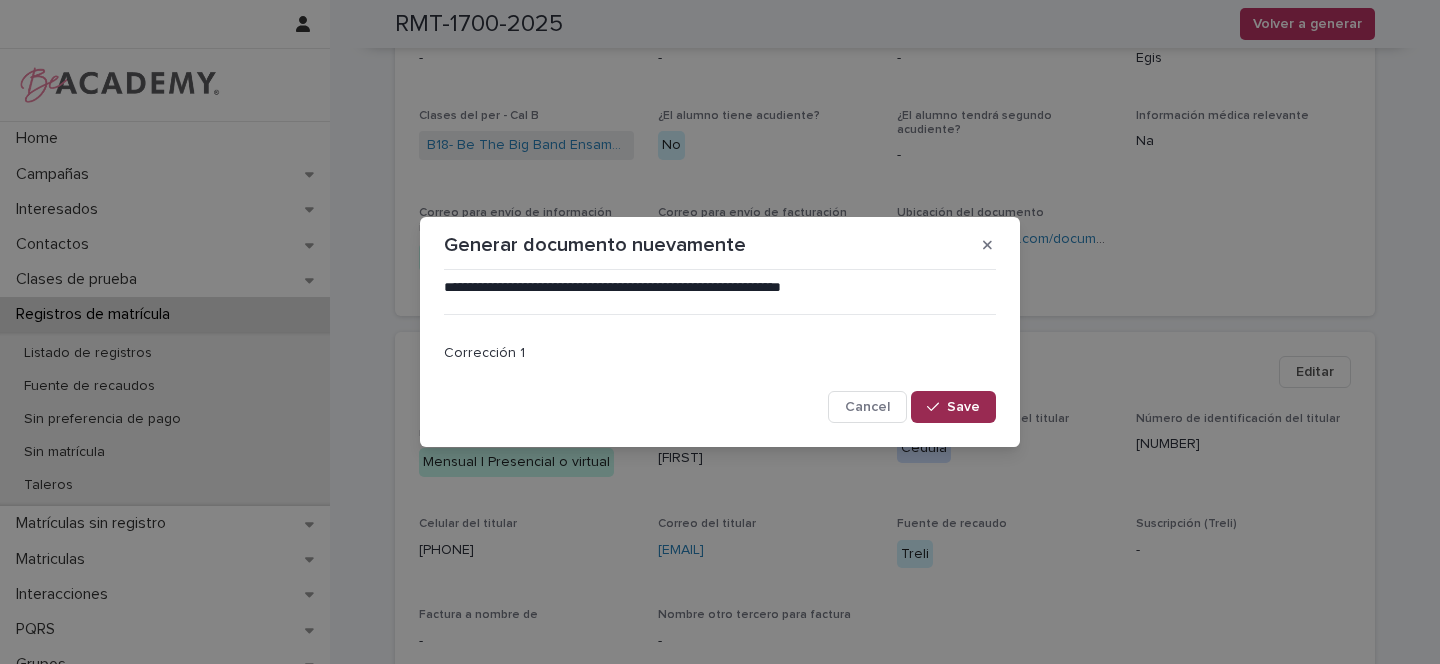 click on "Save" at bounding box center (953, 407) 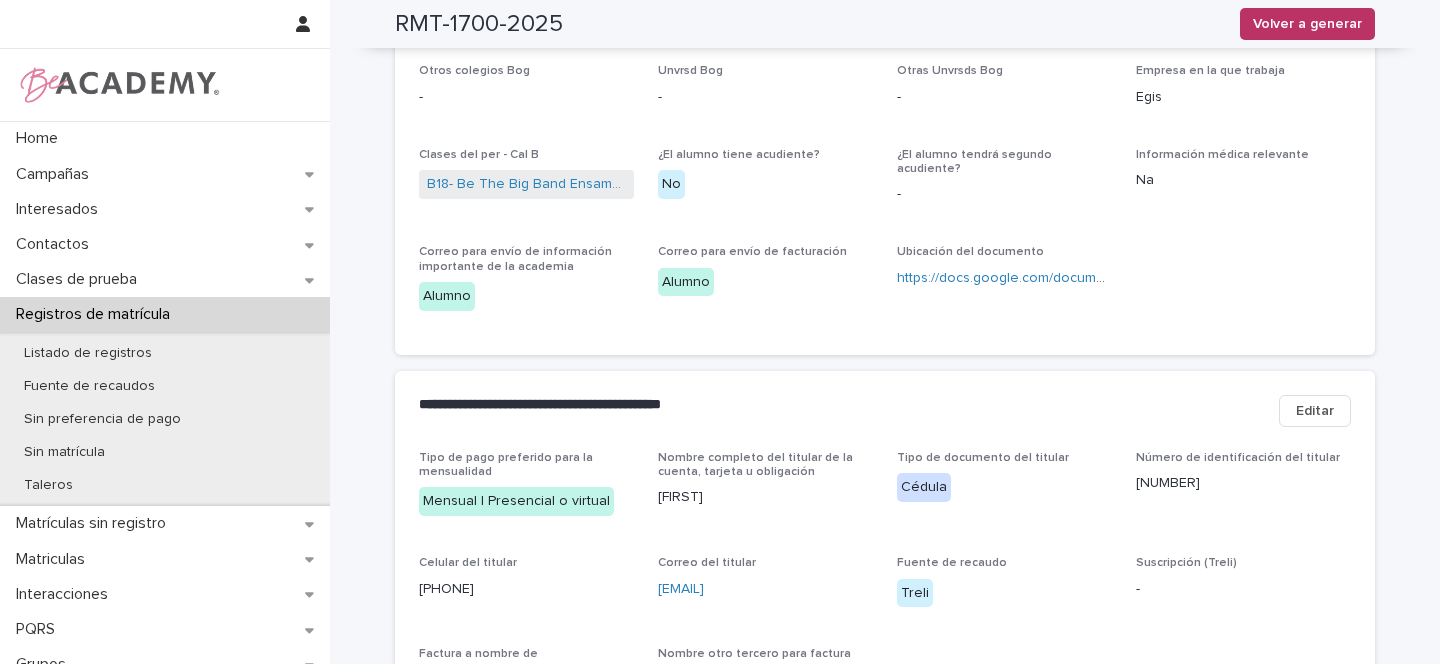 scroll, scrollTop: 0, scrollLeft: 0, axis: both 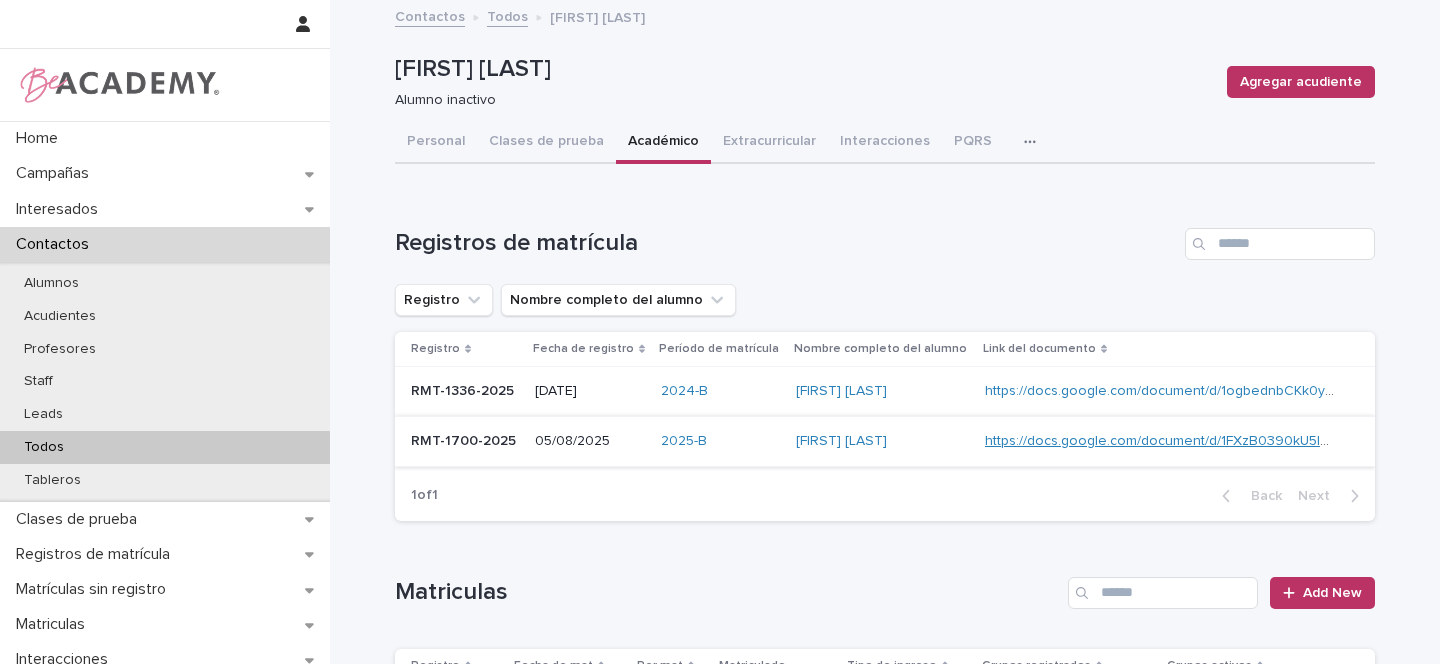 click on "https://docs.google.com/document/d/1FXzB0390kU5IMAEgLHyhXPRSejCBEPwhjmLcKVF0HME" at bounding box center (1281, 441) 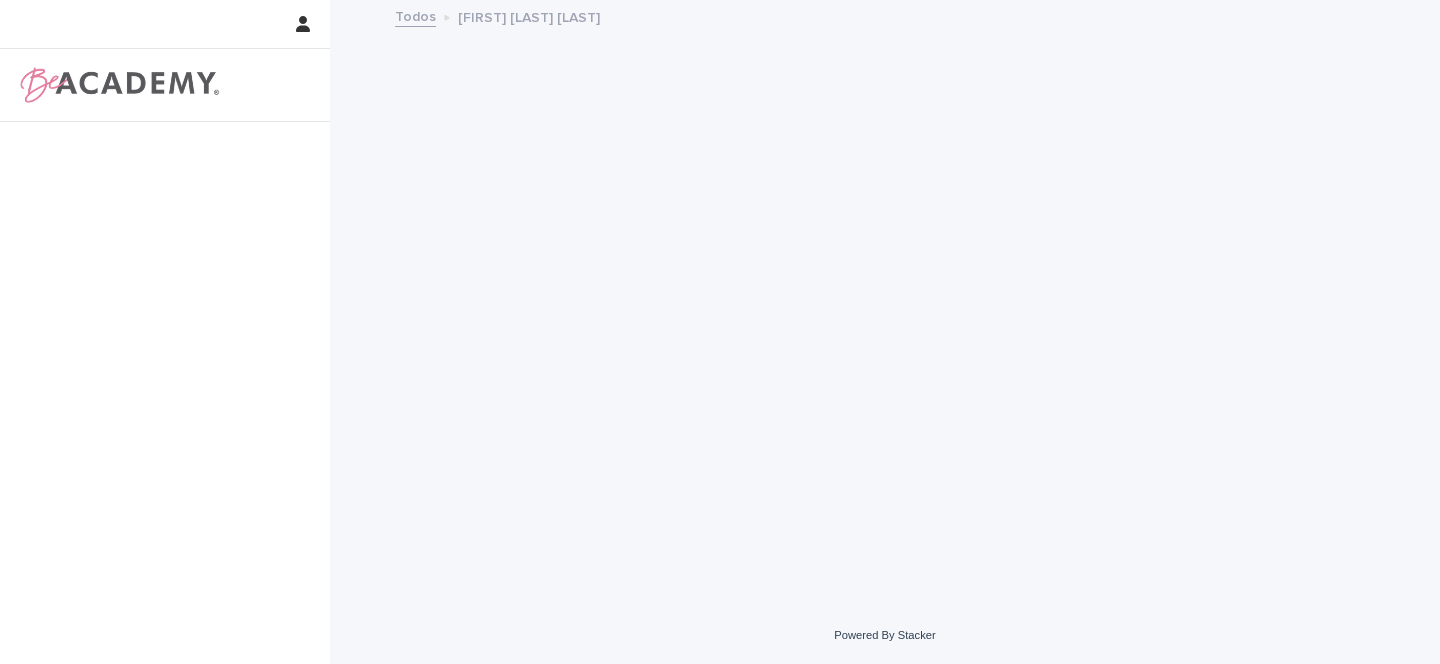 scroll, scrollTop: 0, scrollLeft: 0, axis: both 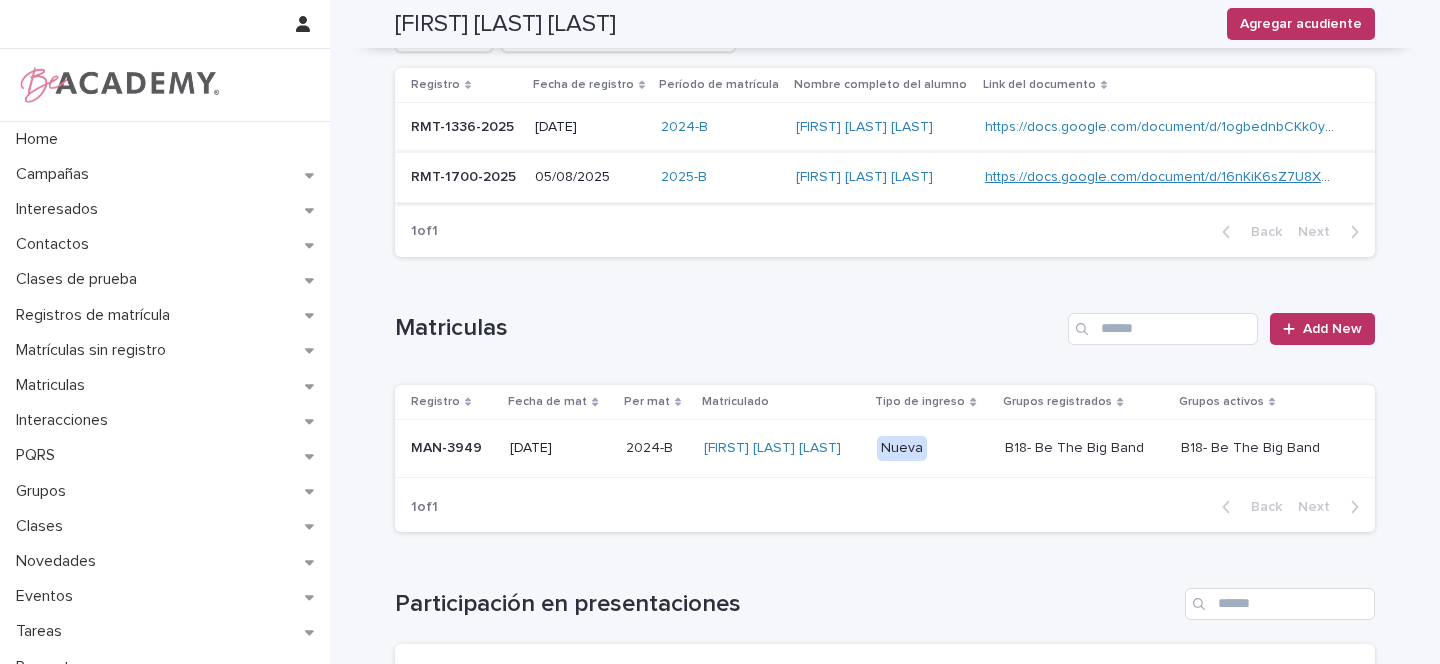 click on "https://docs.google.com/document/d/16nKiK6sZ7U8XVjZ3flQPxPDZNQ5Ctqy2jKjjG-H4VI8" at bounding box center [1265, 177] 